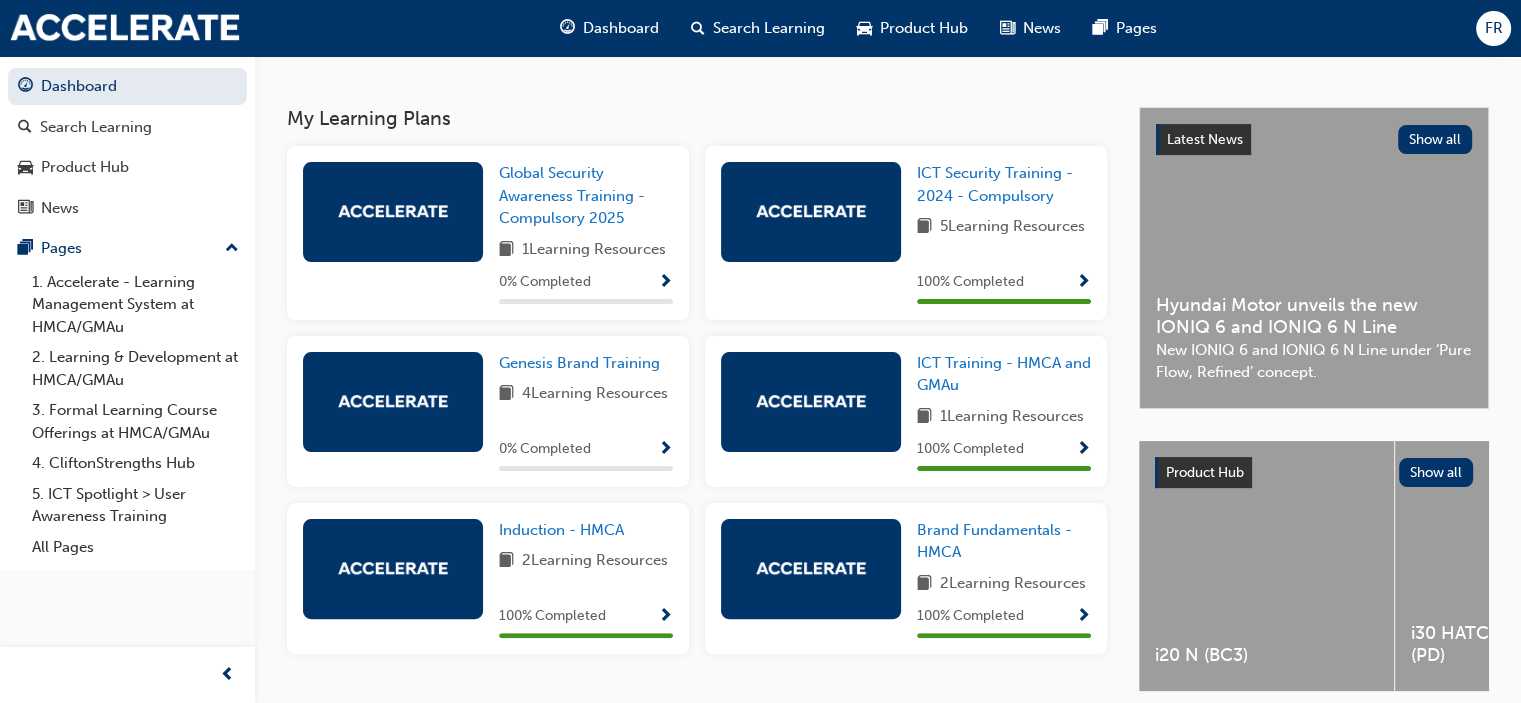 scroll, scrollTop: 388, scrollLeft: 0, axis: vertical 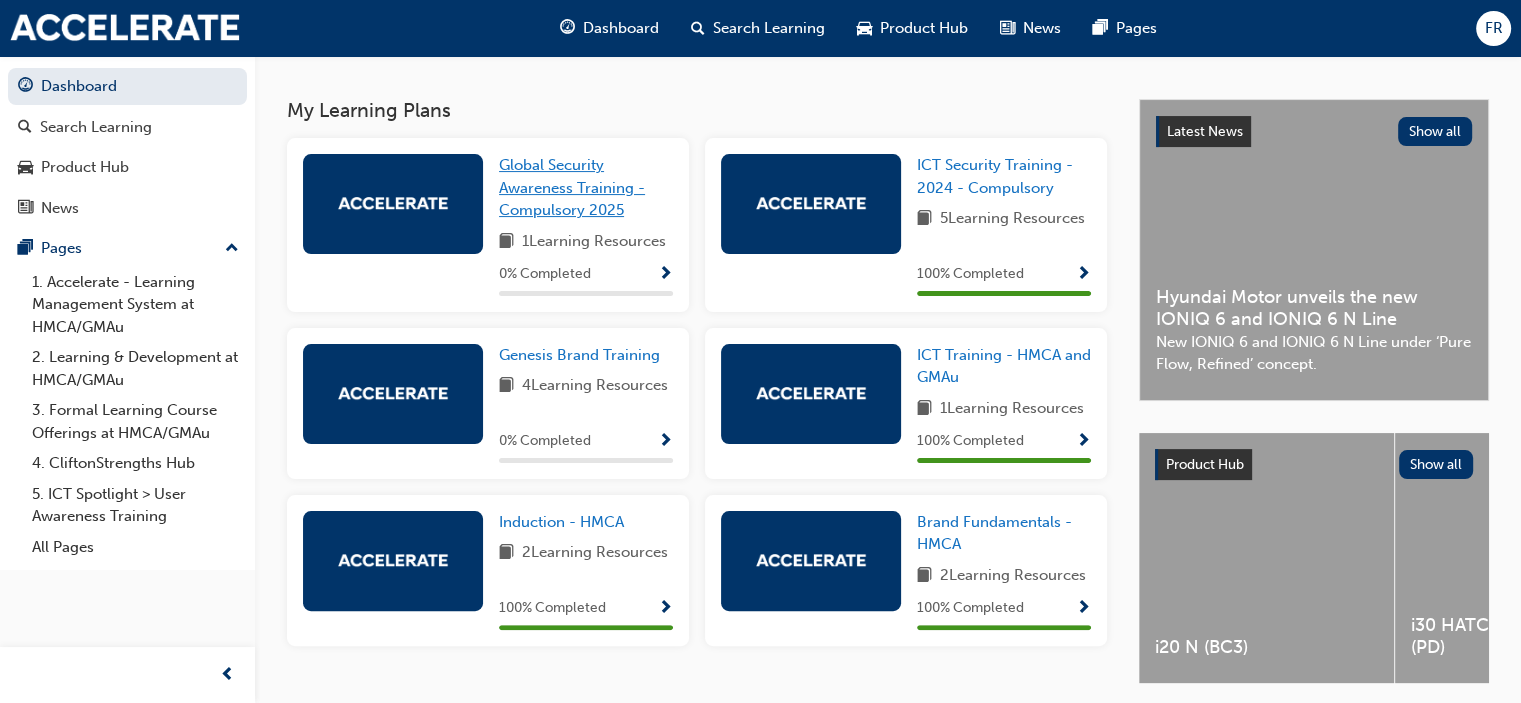 click on "Global Security Awareness Training - Compulsory 2025" at bounding box center [572, 187] 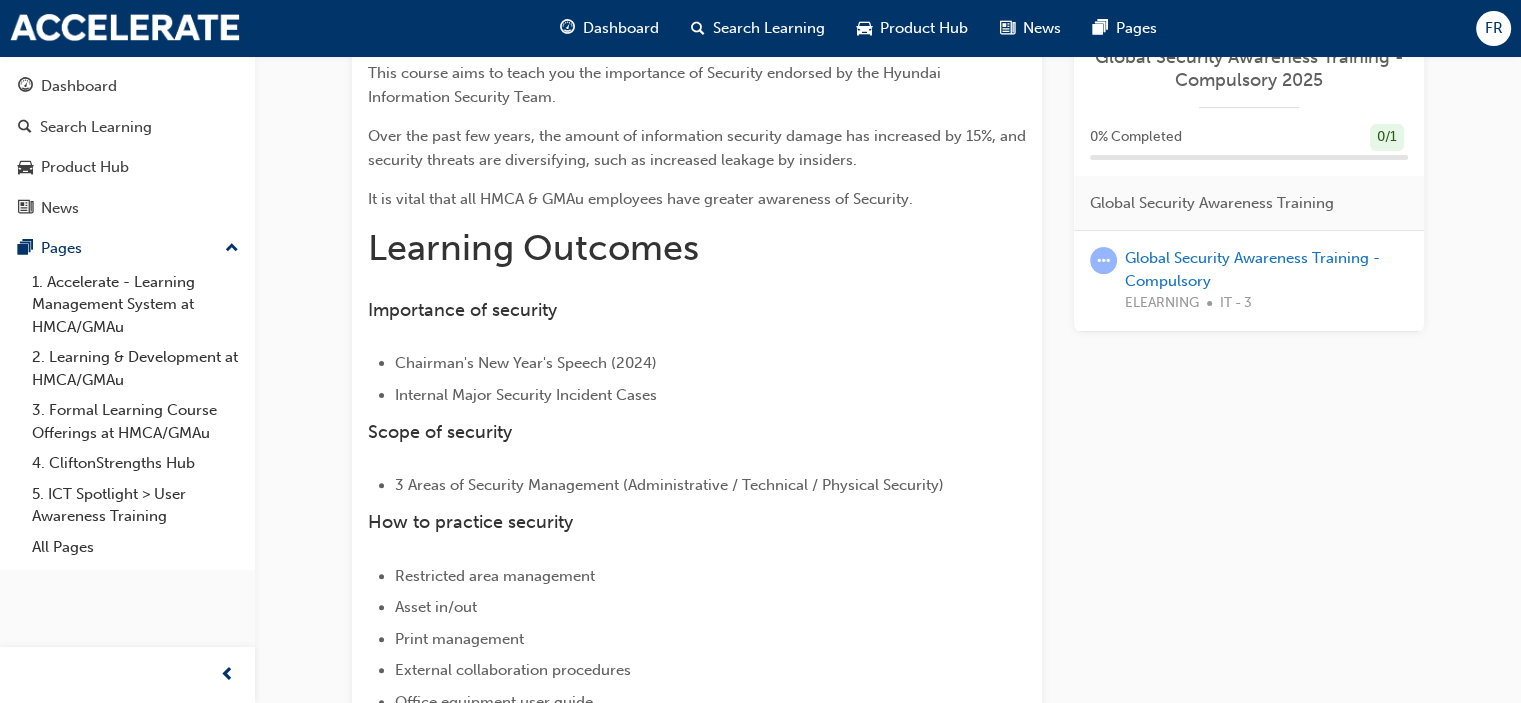 scroll, scrollTop: 0, scrollLeft: 0, axis: both 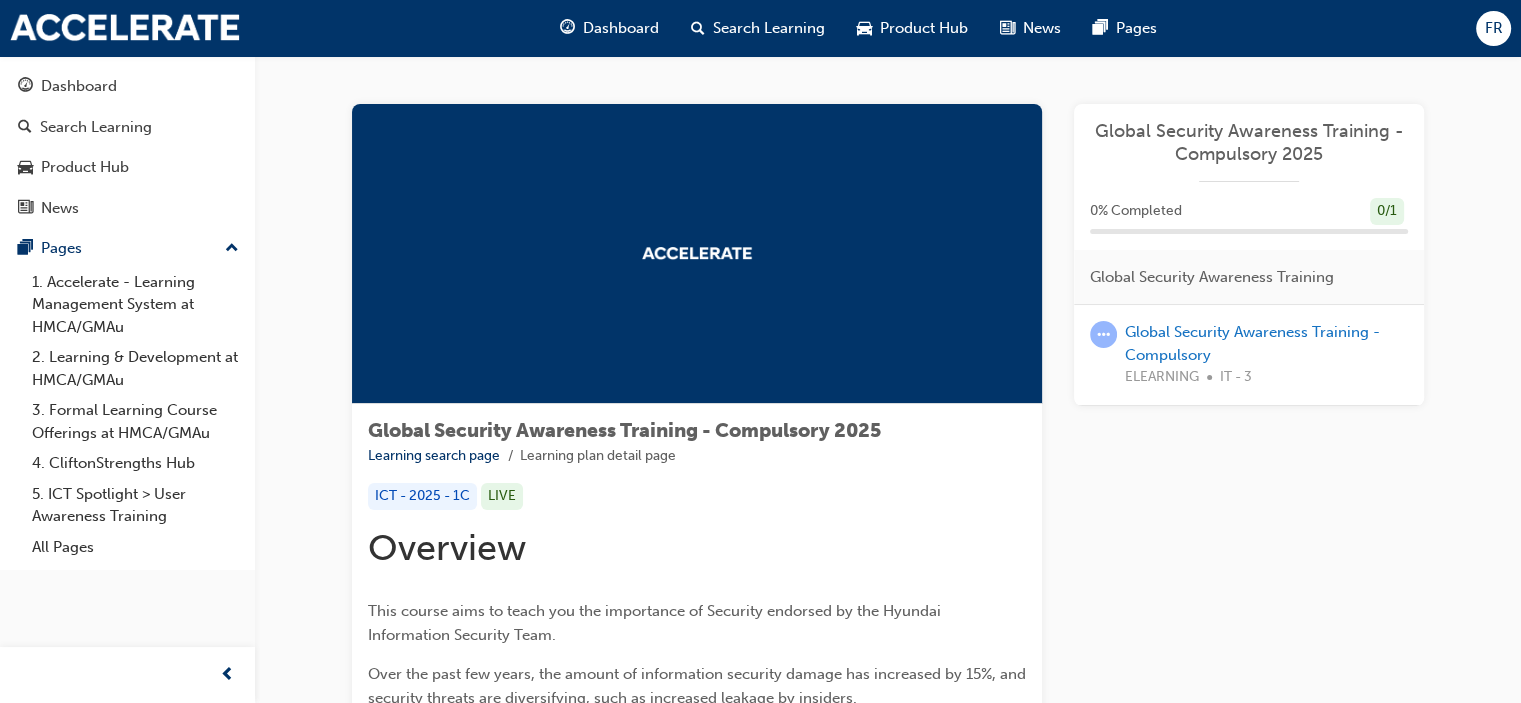 click at bounding box center (697, 254) 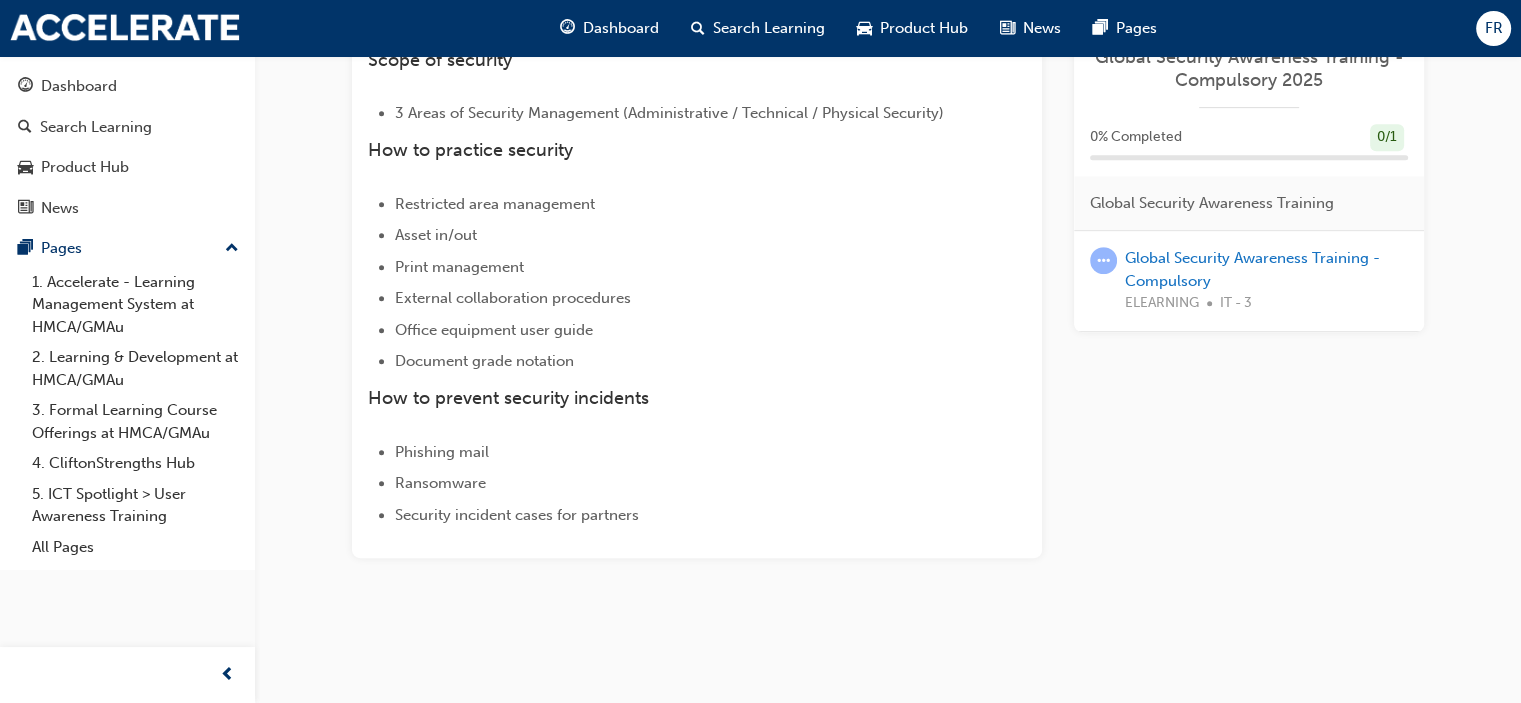 scroll, scrollTop: 594, scrollLeft: 0, axis: vertical 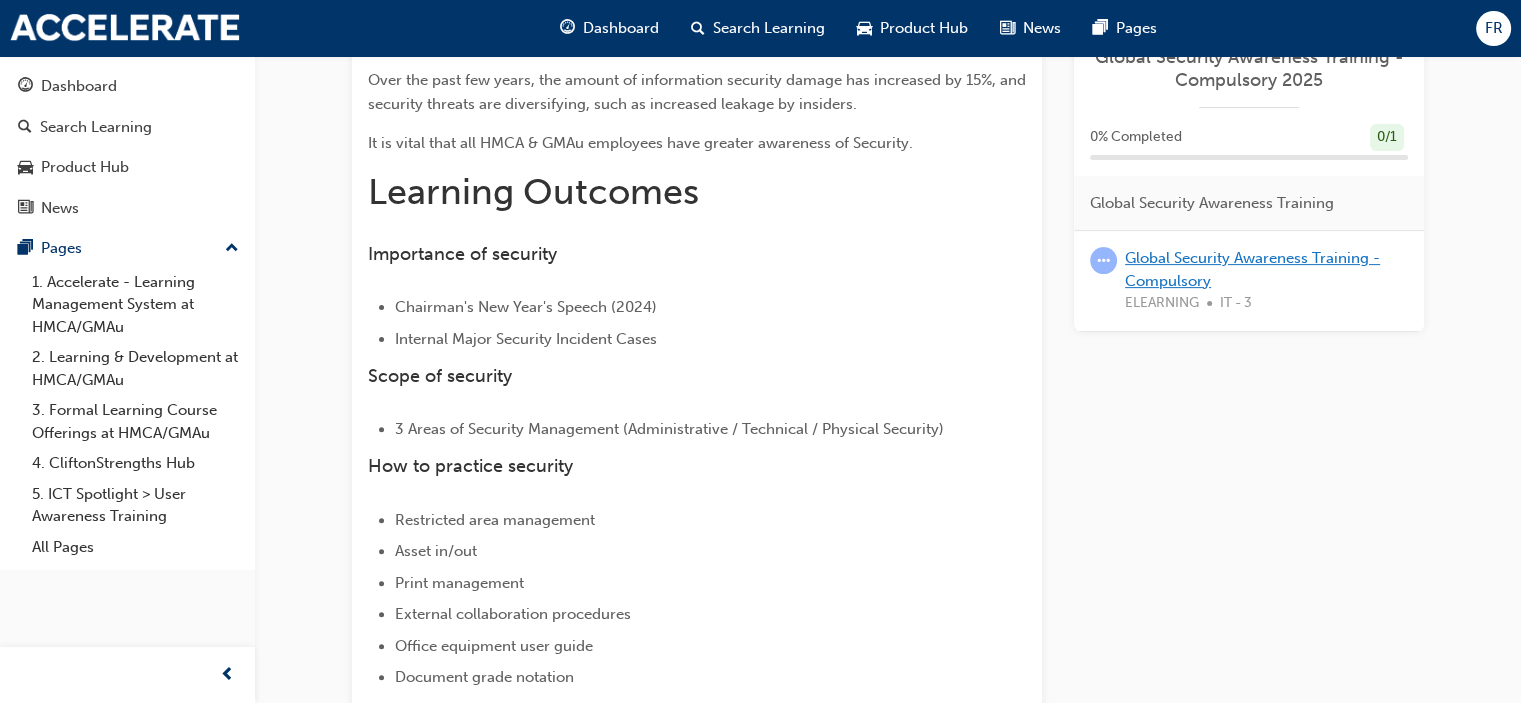 click on "Global Security Awareness Training - Compulsory" at bounding box center (1252, 269) 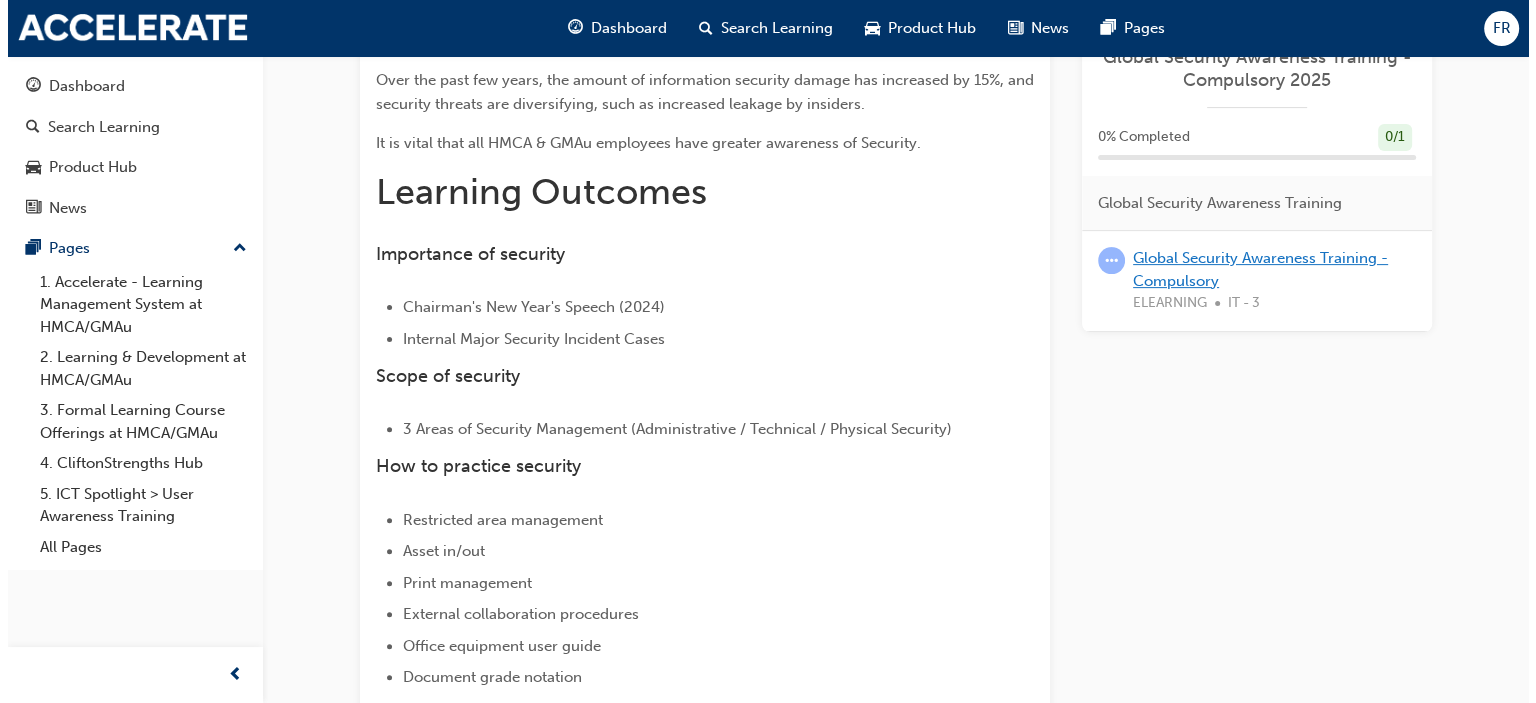 scroll, scrollTop: 0, scrollLeft: 0, axis: both 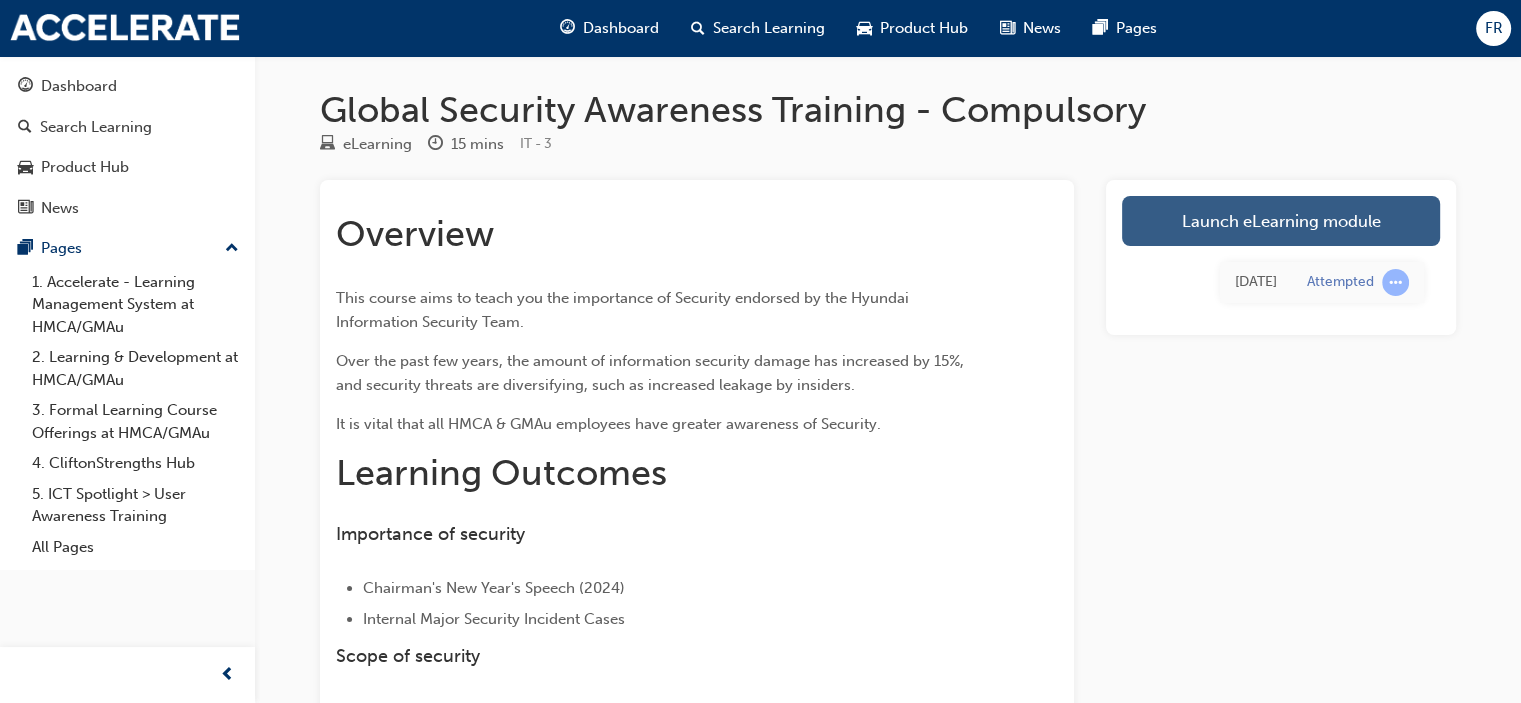 click on "Launch eLearning module" at bounding box center (1281, 221) 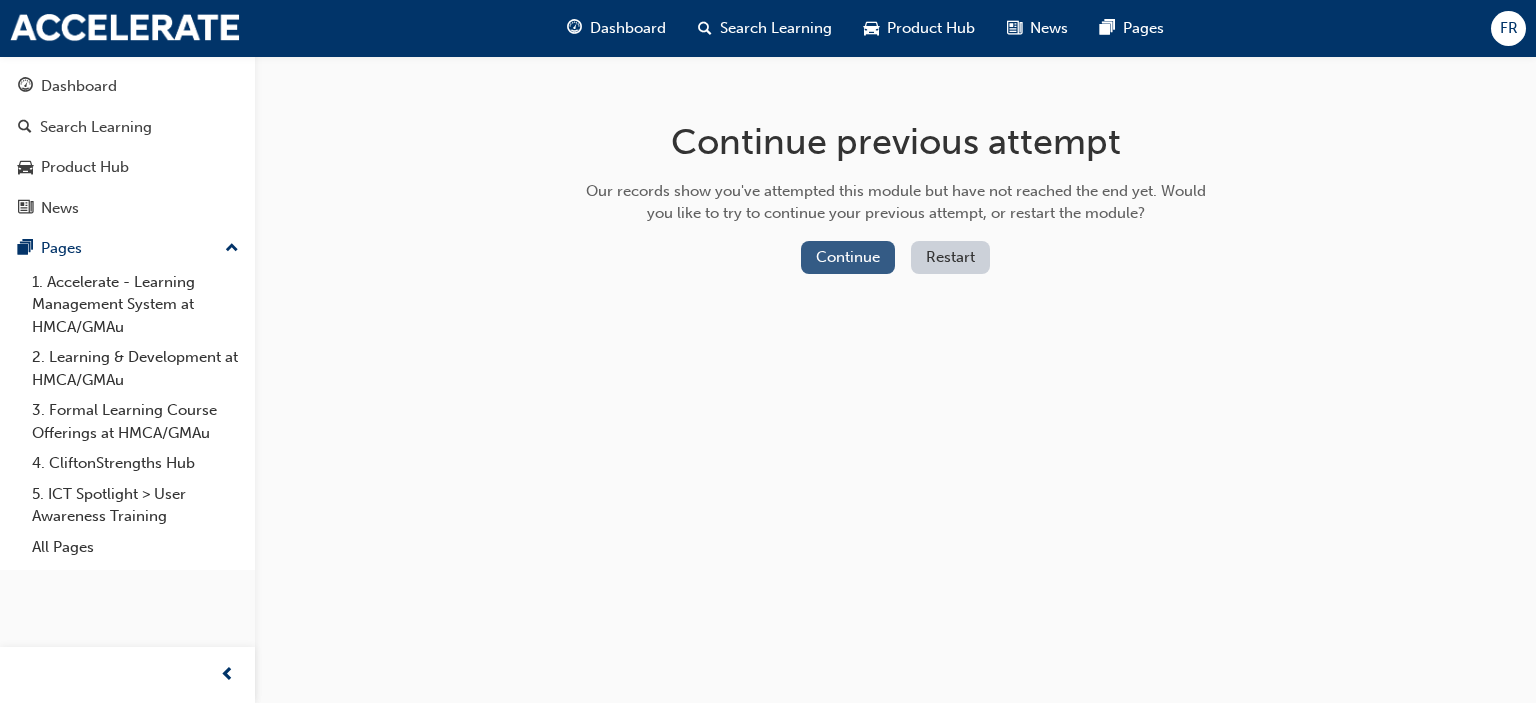 click on "Continue" at bounding box center [848, 257] 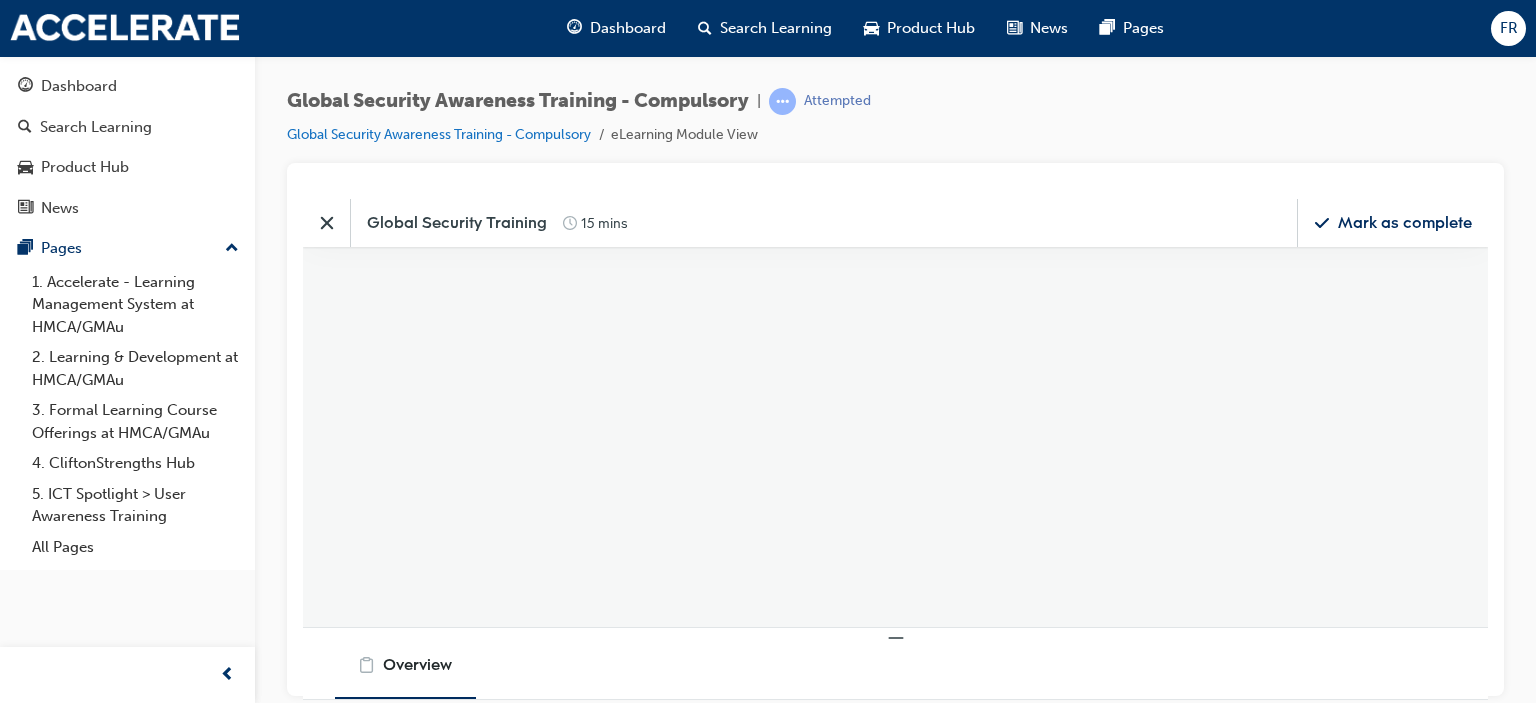 scroll, scrollTop: 0, scrollLeft: 0, axis: both 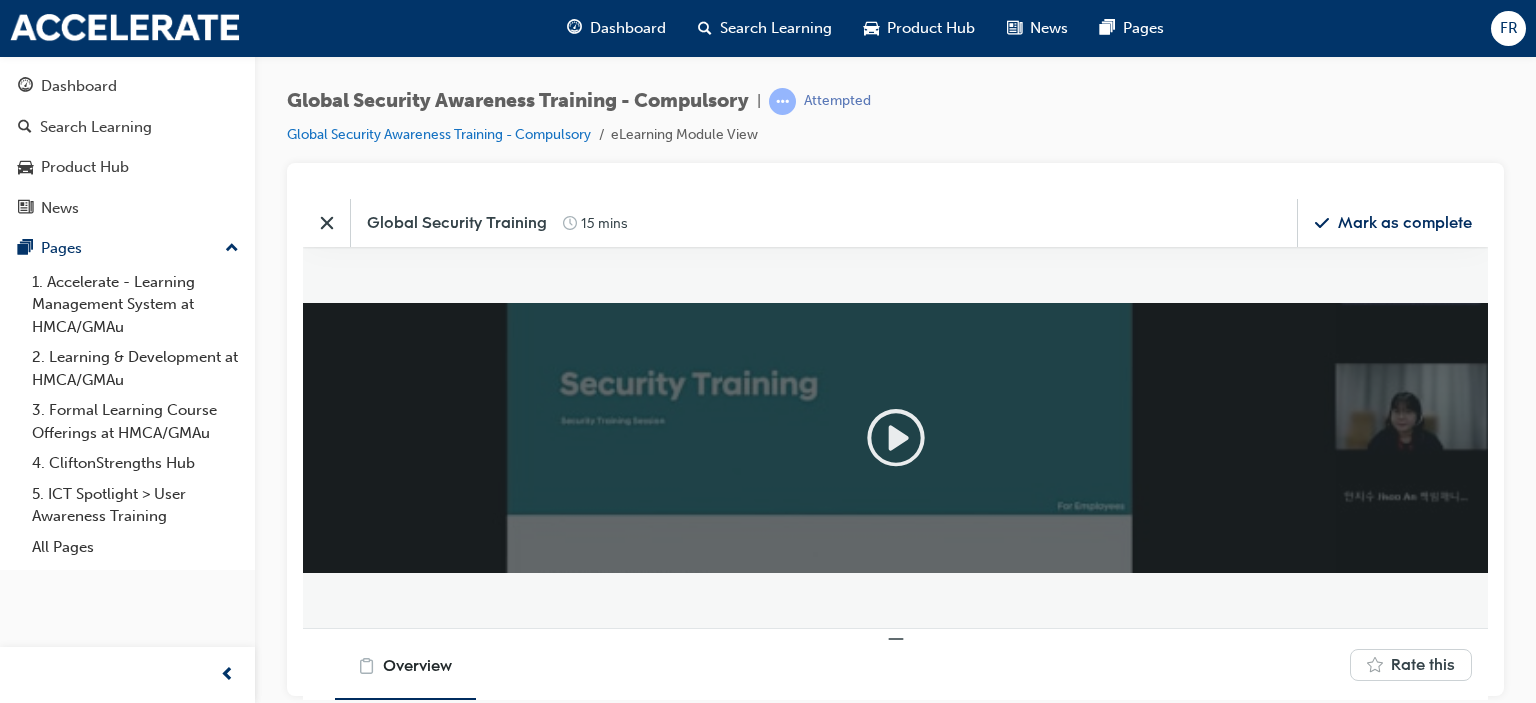 click 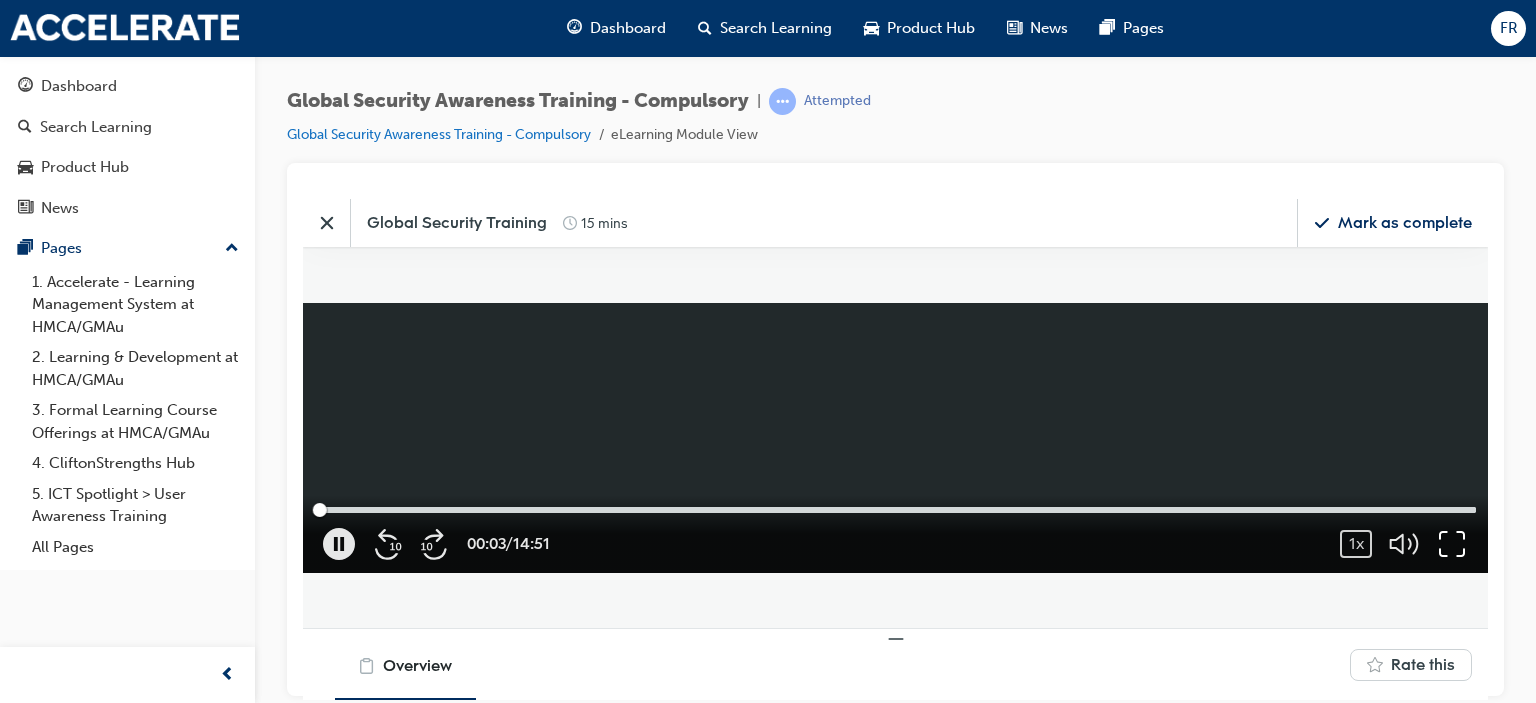 click 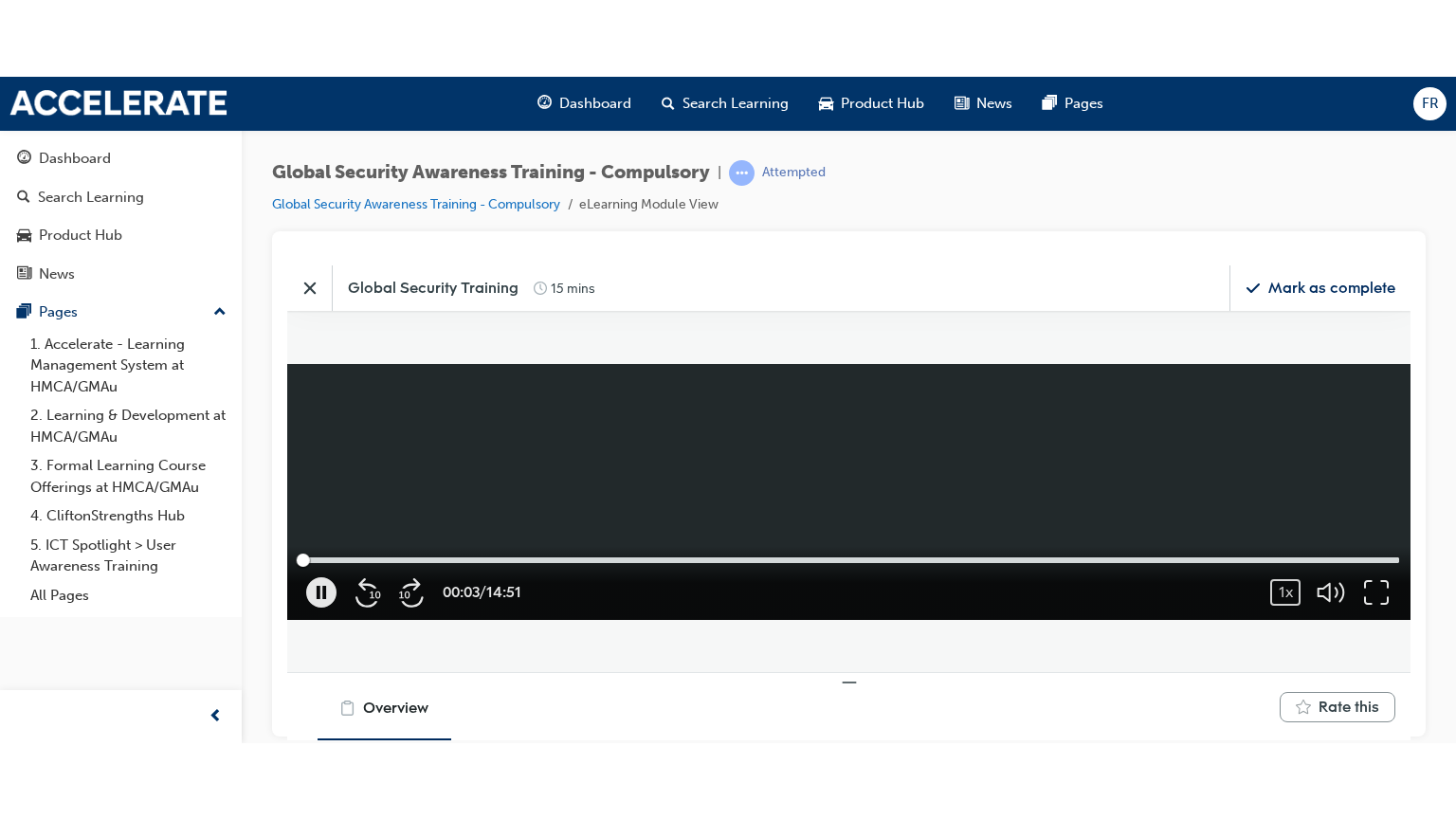 scroll, scrollTop: 9, scrollLeft: 9, axis: both 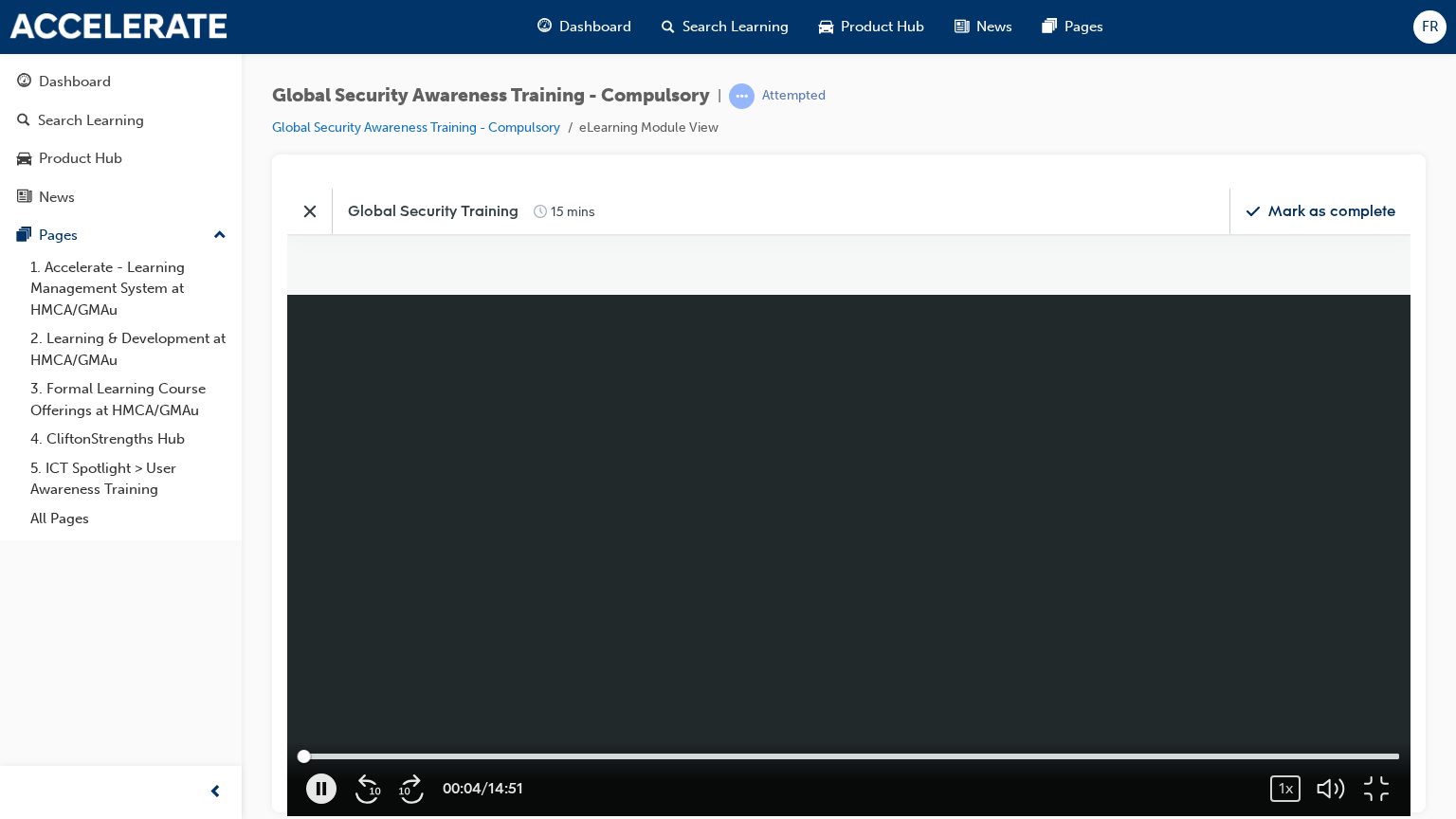 type 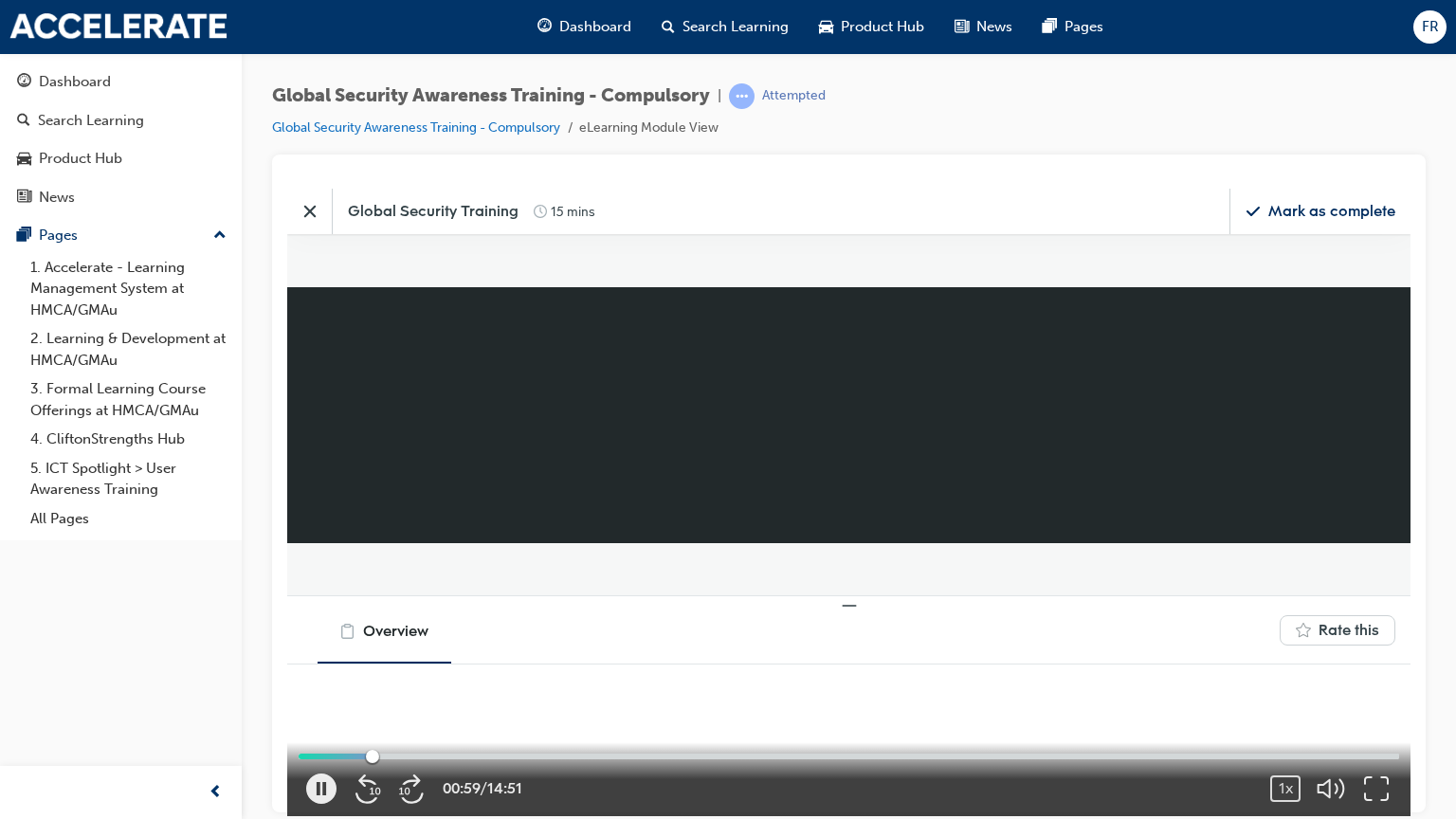 scroll, scrollTop: 269, scrollLeft: 1153, axis: both 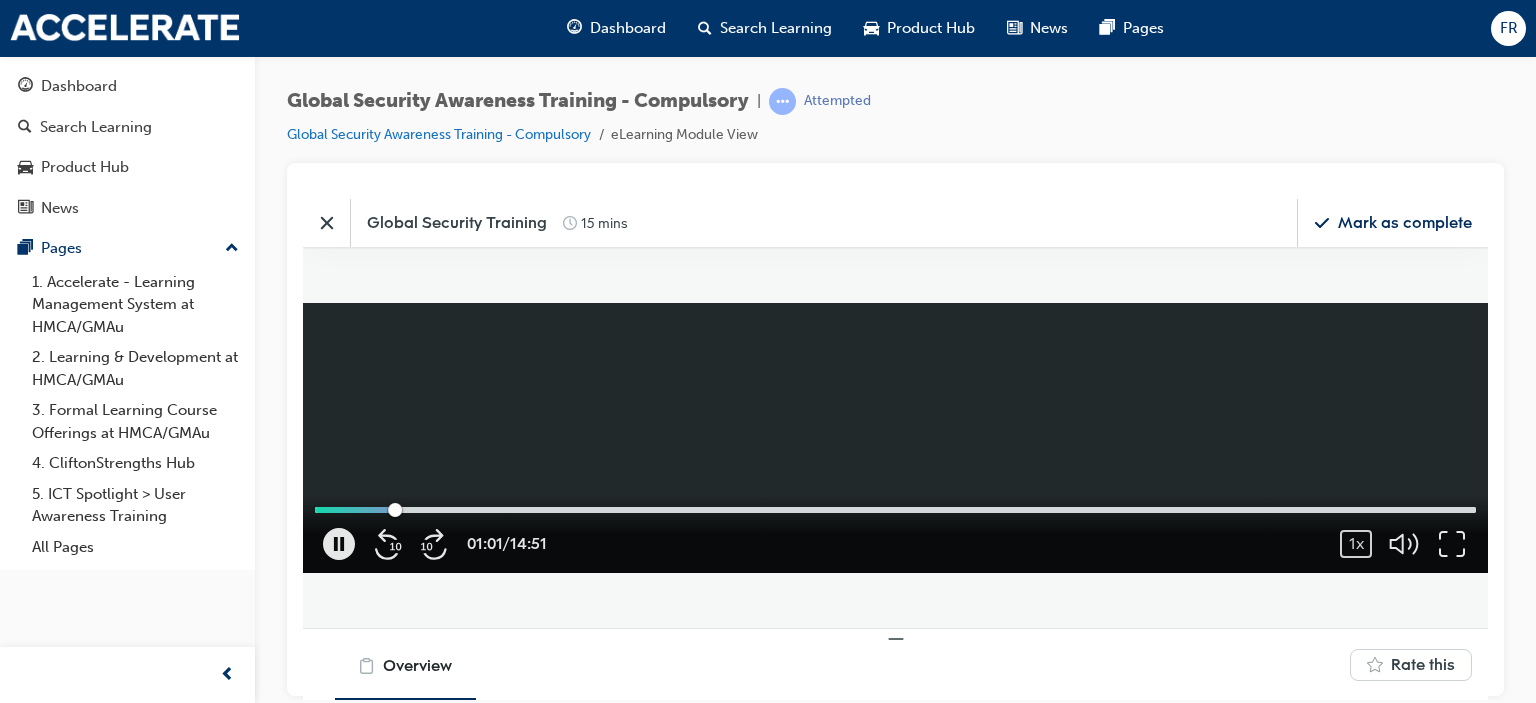 click at bounding box center (895, 437) 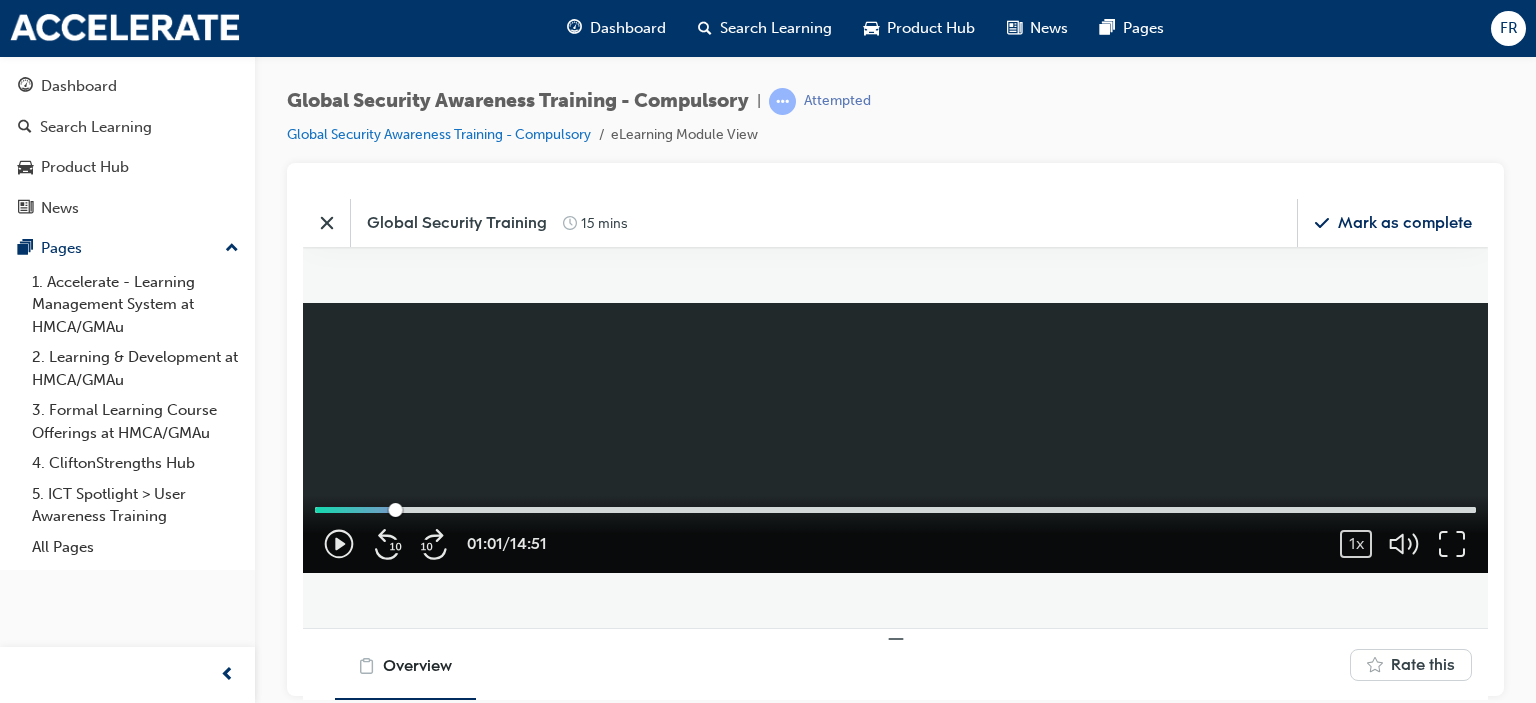 click at bounding box center [895, 437] 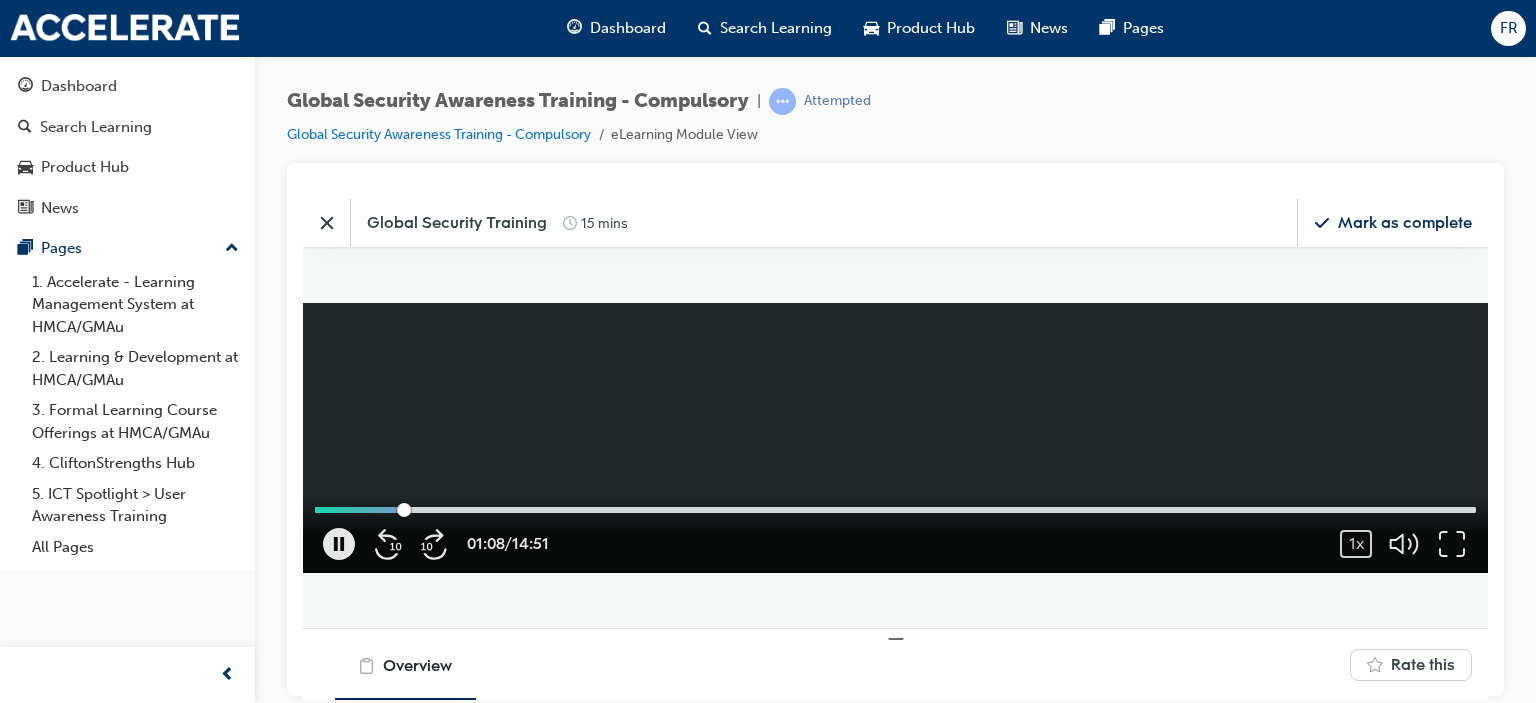 click at bounding box center [895, 437] 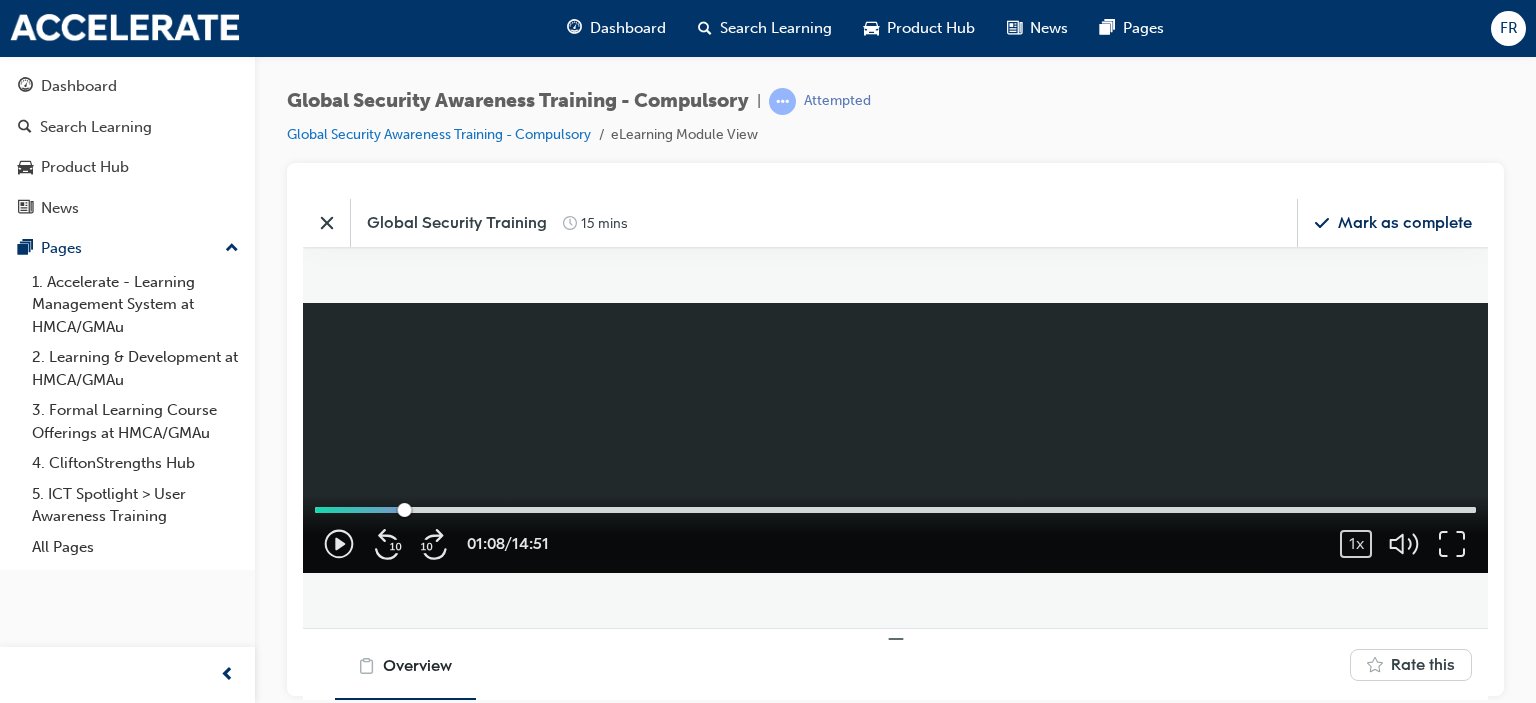 click on "Global Security Awareness Training - Compulsory | Attempted Global Security Awareness Training - Compulsory eLearning Module View" at bounding box center (895, 125) 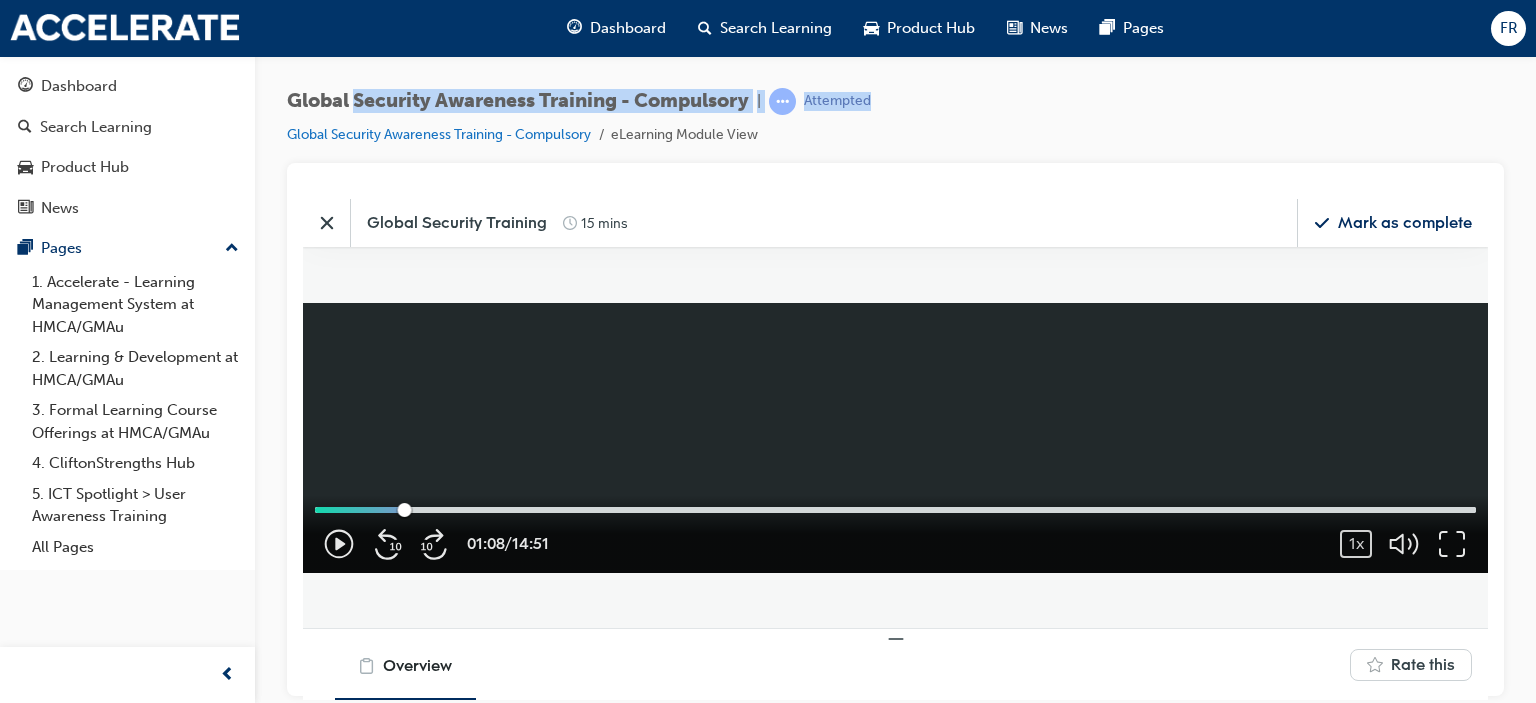 drag, startPoint x: 893, startPoint y: 94, endPoint x: 387, endPoint y: 73, distance: 506.43558 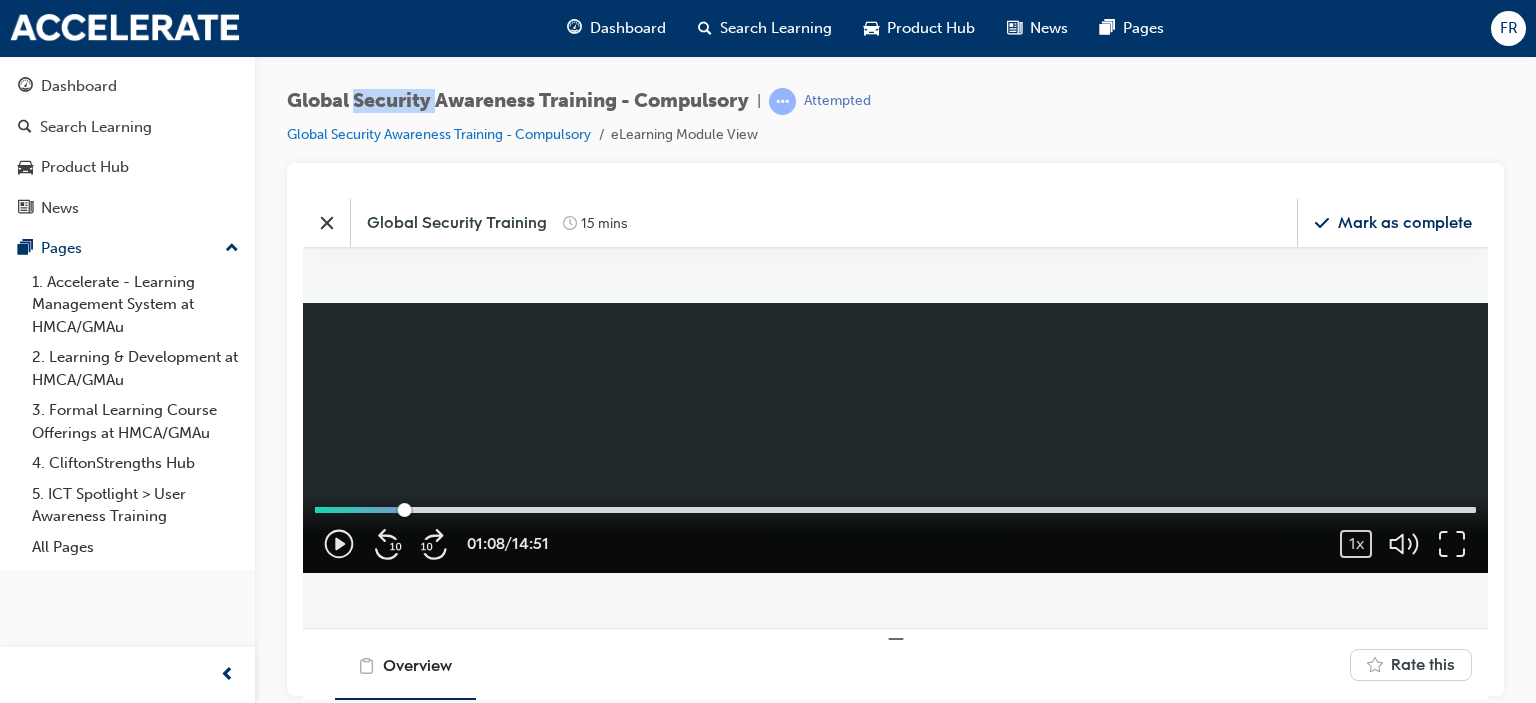 click on "Global Security Awareness Training - Compulsory | Attempted Global Security Awareness Training - Compulsory eLearning Module View" at bounding box center (895, 354) 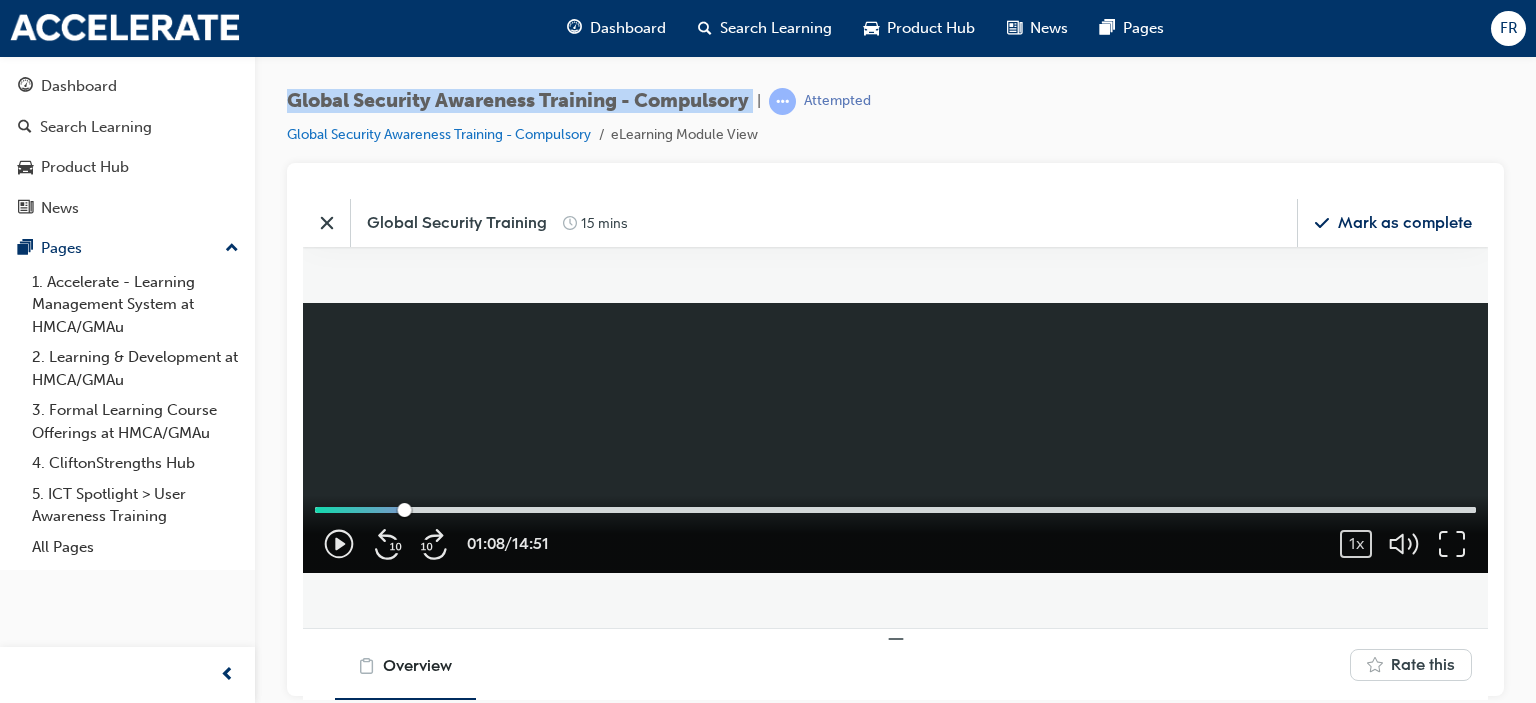 click on "Global Security Awareness Training - Compulsory | Attempted Global Security Awareness Training - Compulsory eLearning Module View" at bounding box center (895, 354) 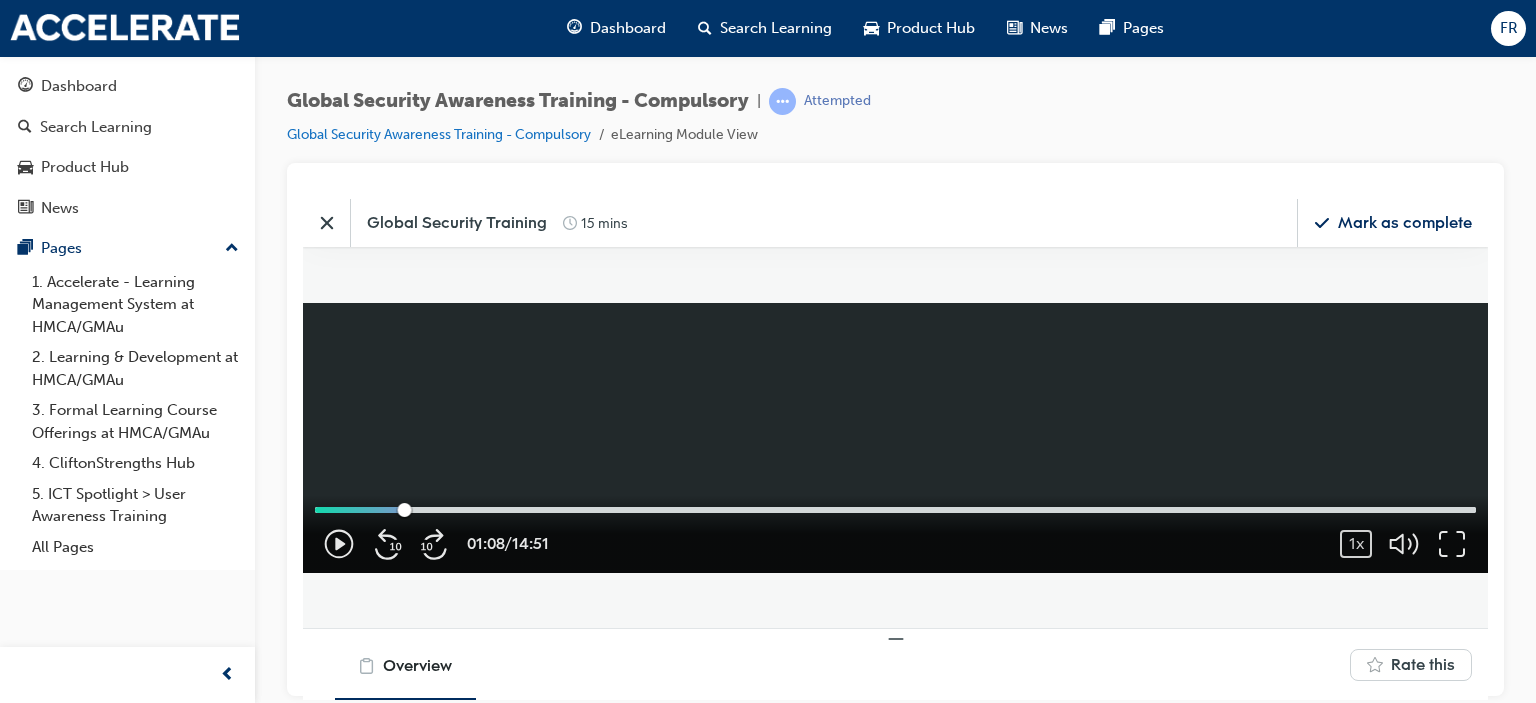 click on "Dashboard Search Learning Product Hub News Pages FR" at bounding box center (768, 28) 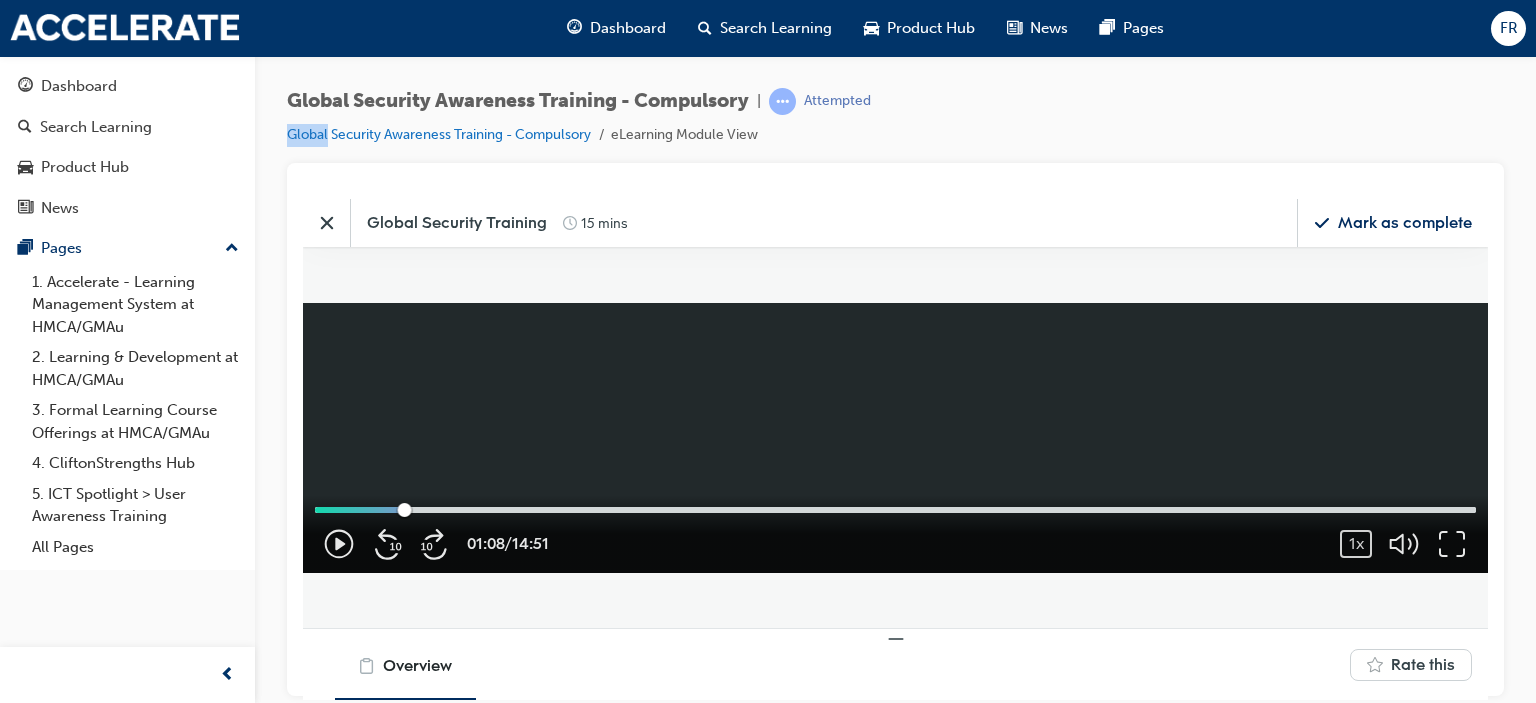 click on "Global Security Awareness Training - Compulsory | Attempted Global Security Awareness Training - Compulsory eLearning Module View" at bounding box center [579, 117] 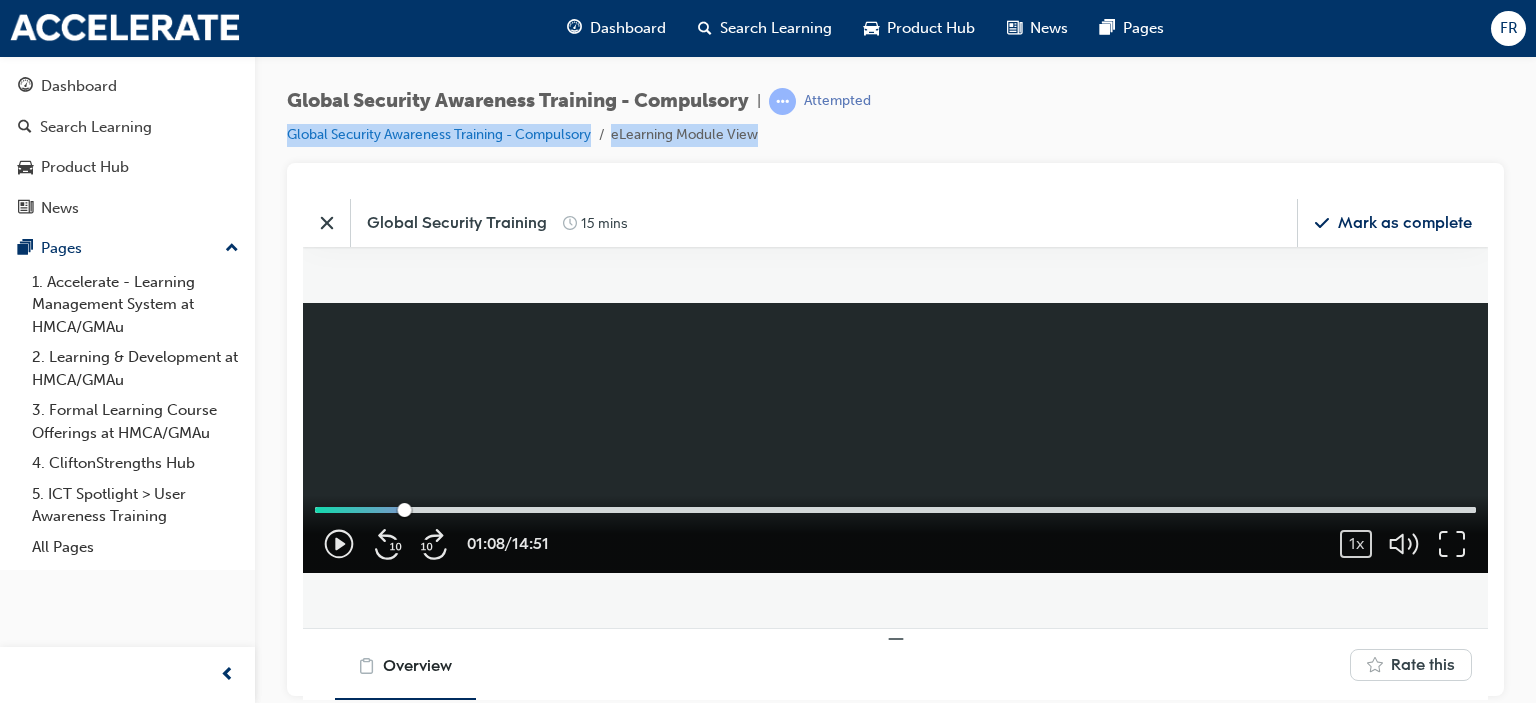 click on "Global Security Awareness Training - Compulsory | Attempted Global Security Awareness Training - Compulsory eLearning Module View" at bounding box center (579, 117) 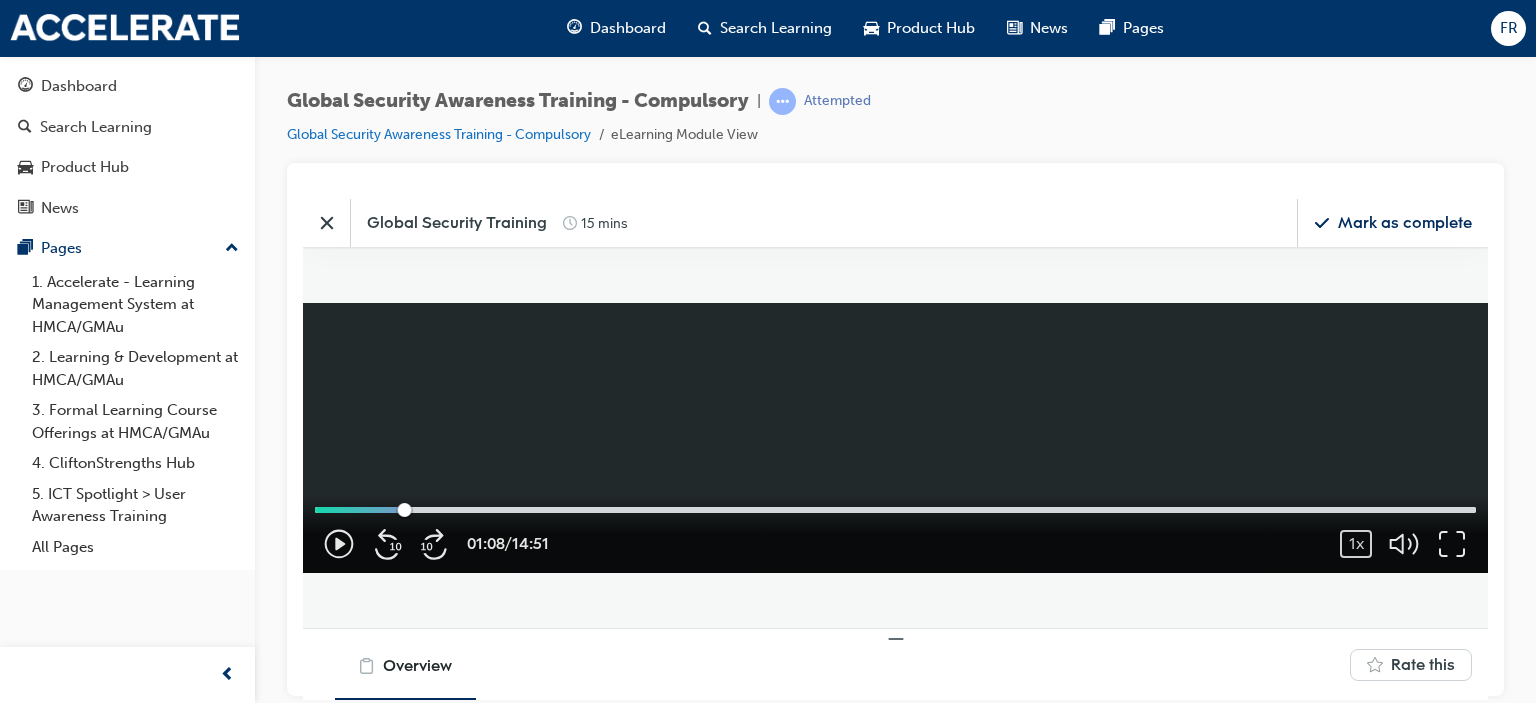 click on "Global Security Awareness Training - Compulsory | Attempted Global Security Awareness Training - Compulsory eLearning Module View" at bounding box center [579, 117] 